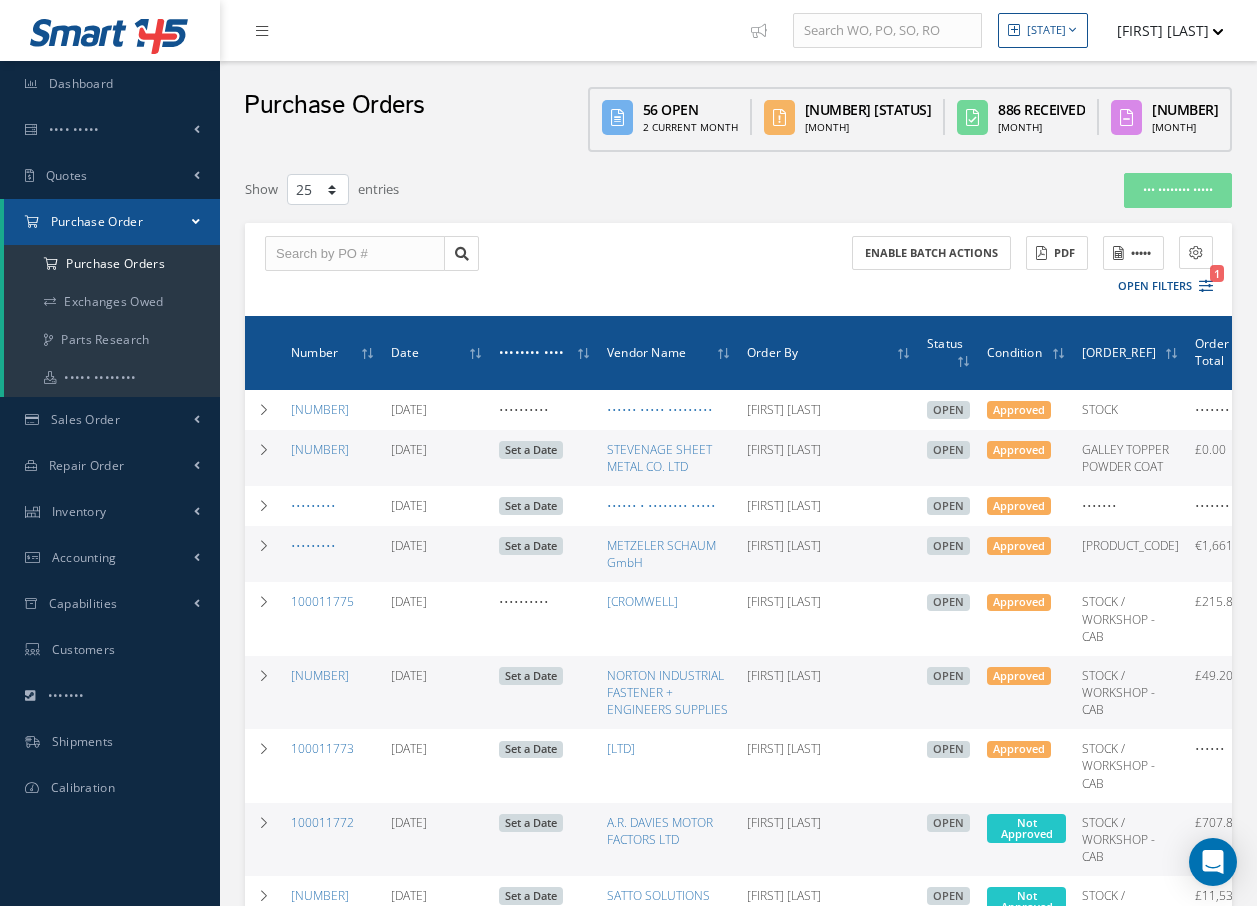 scroll, scrollTop: 200, scrollLeft: 0, axis: vertical 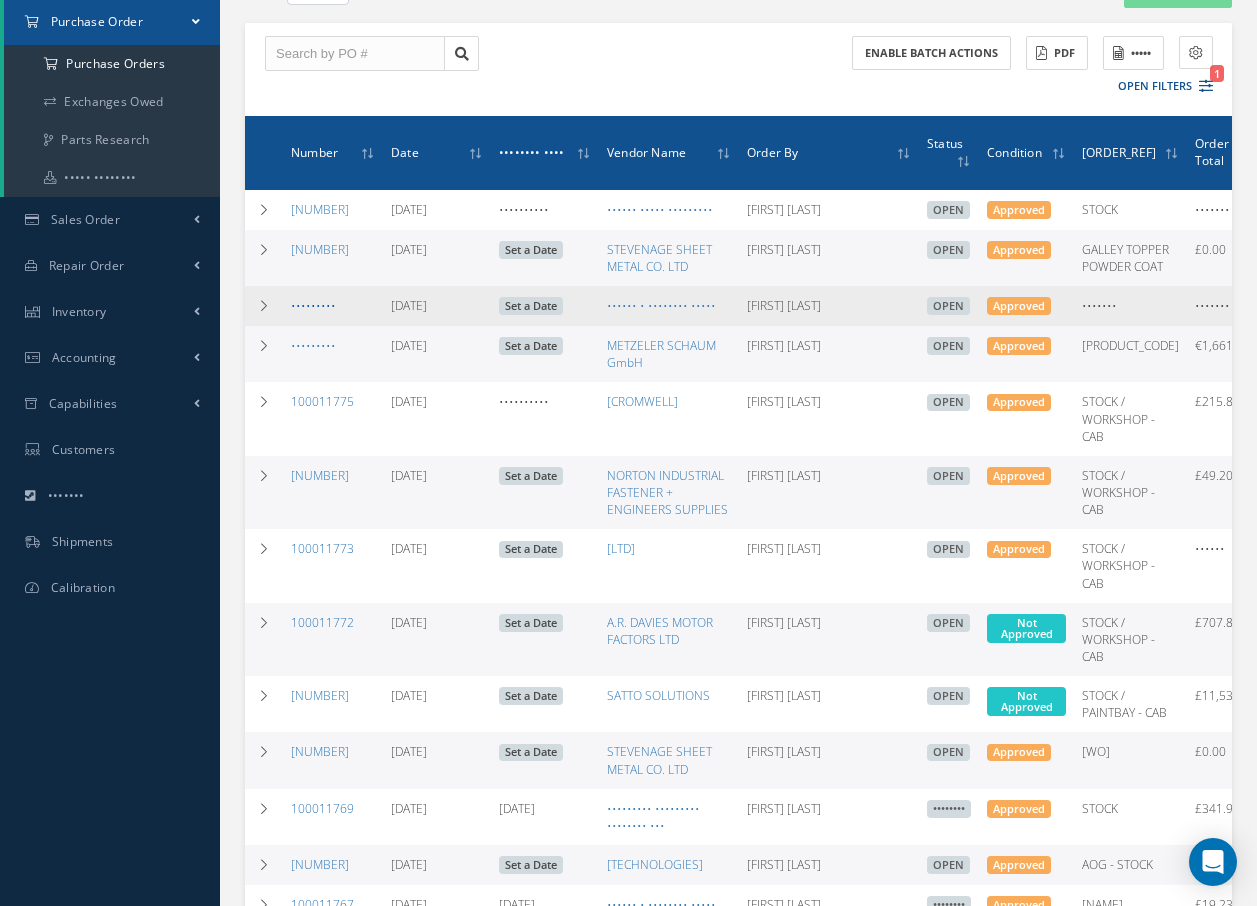 click on "•••••••••" at bounding box center [313, 305] 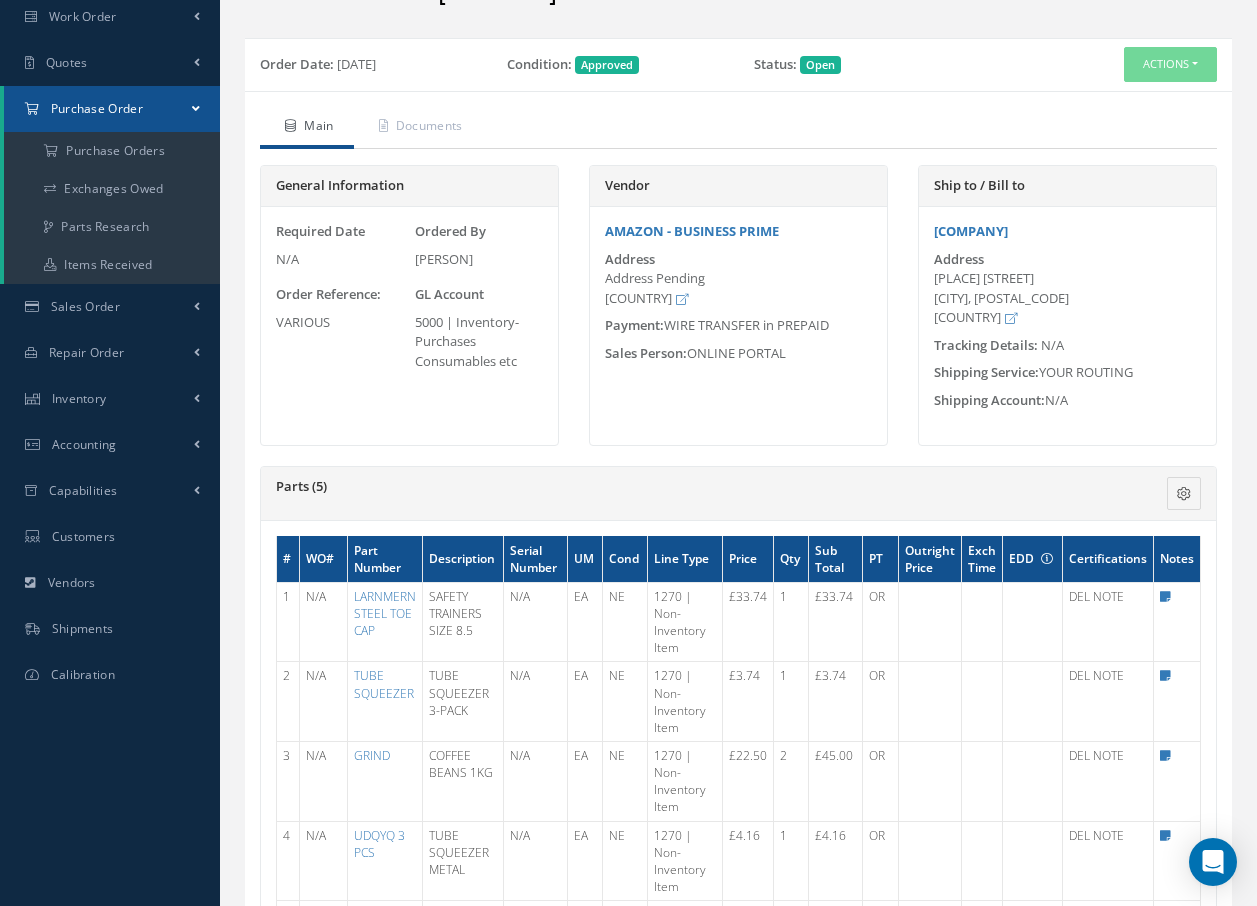 scroll, scrollTop: 0, scrollLeft: 0, axis: both 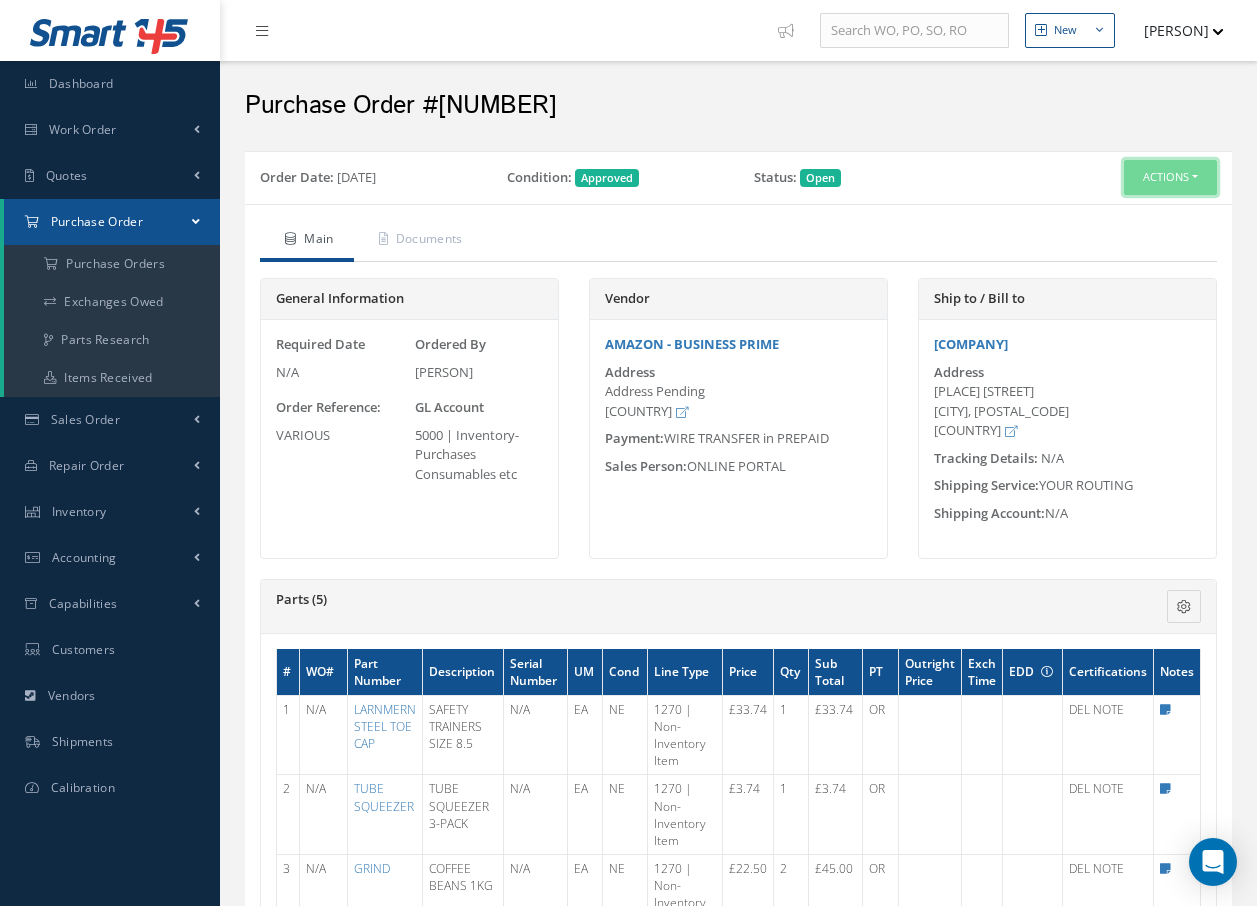 click on "Actions" at bounding box center (1170, 177) 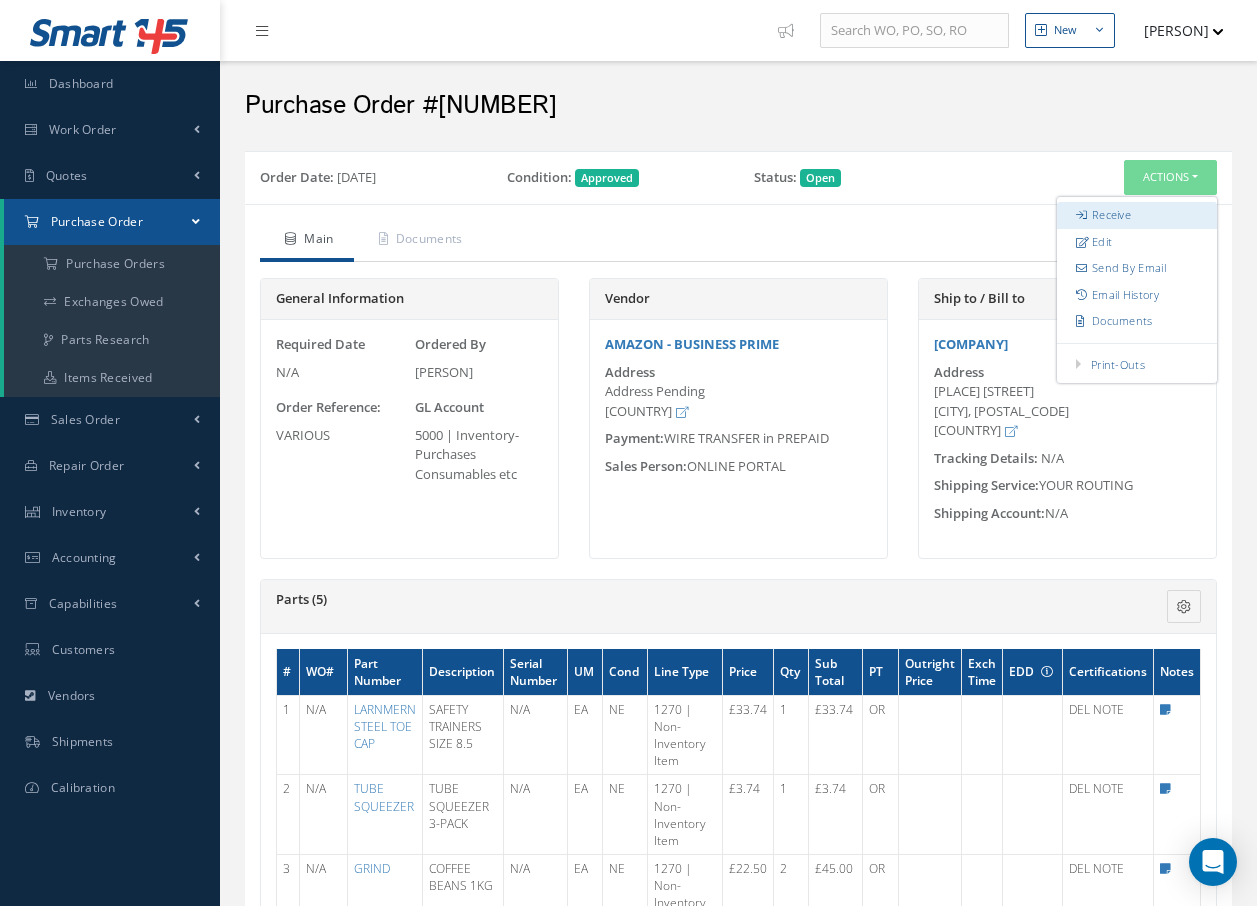 click on "Receive" at bounding box center (1137, 215) 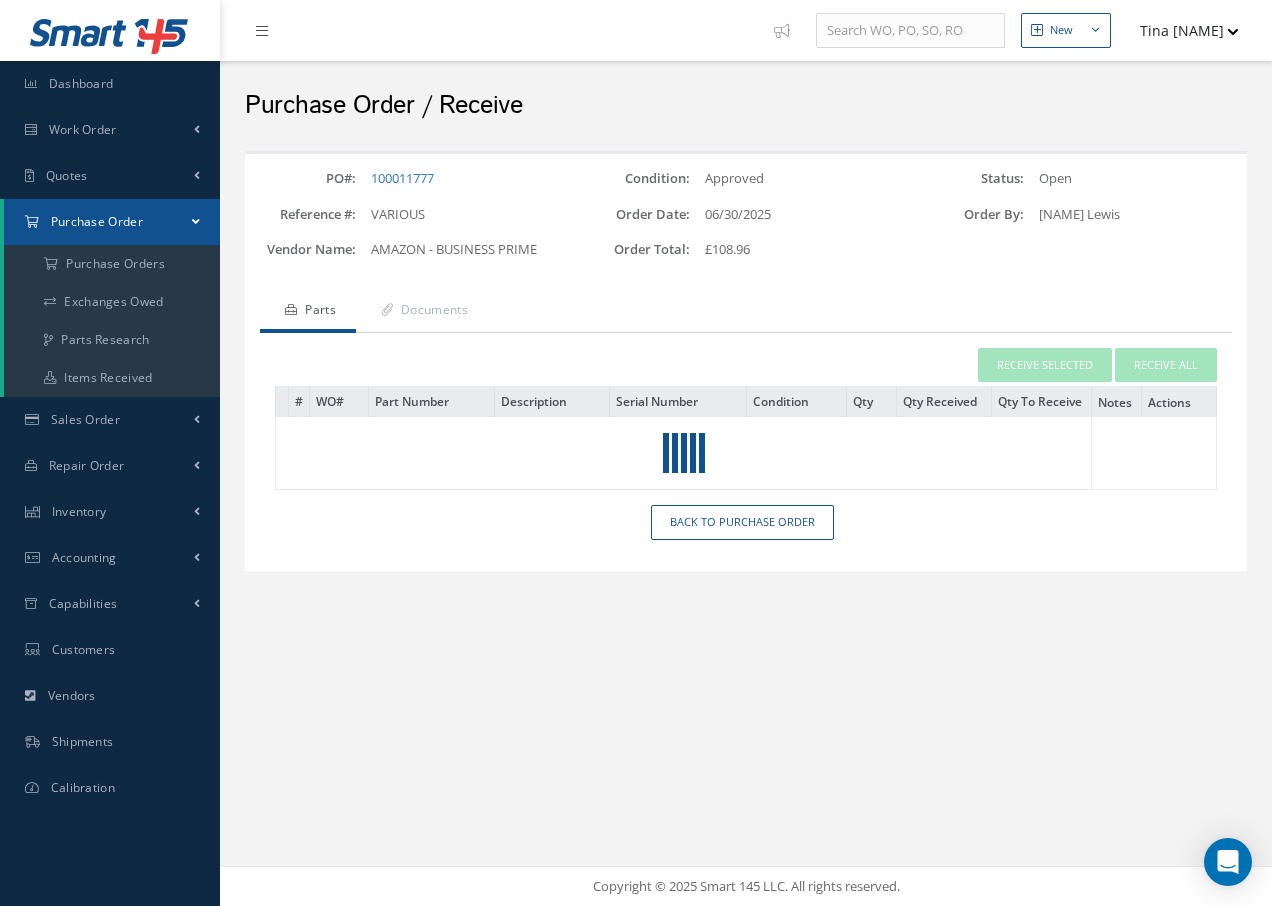 scroll, scrollTop: 0, scrollLeft: 0, axis: both 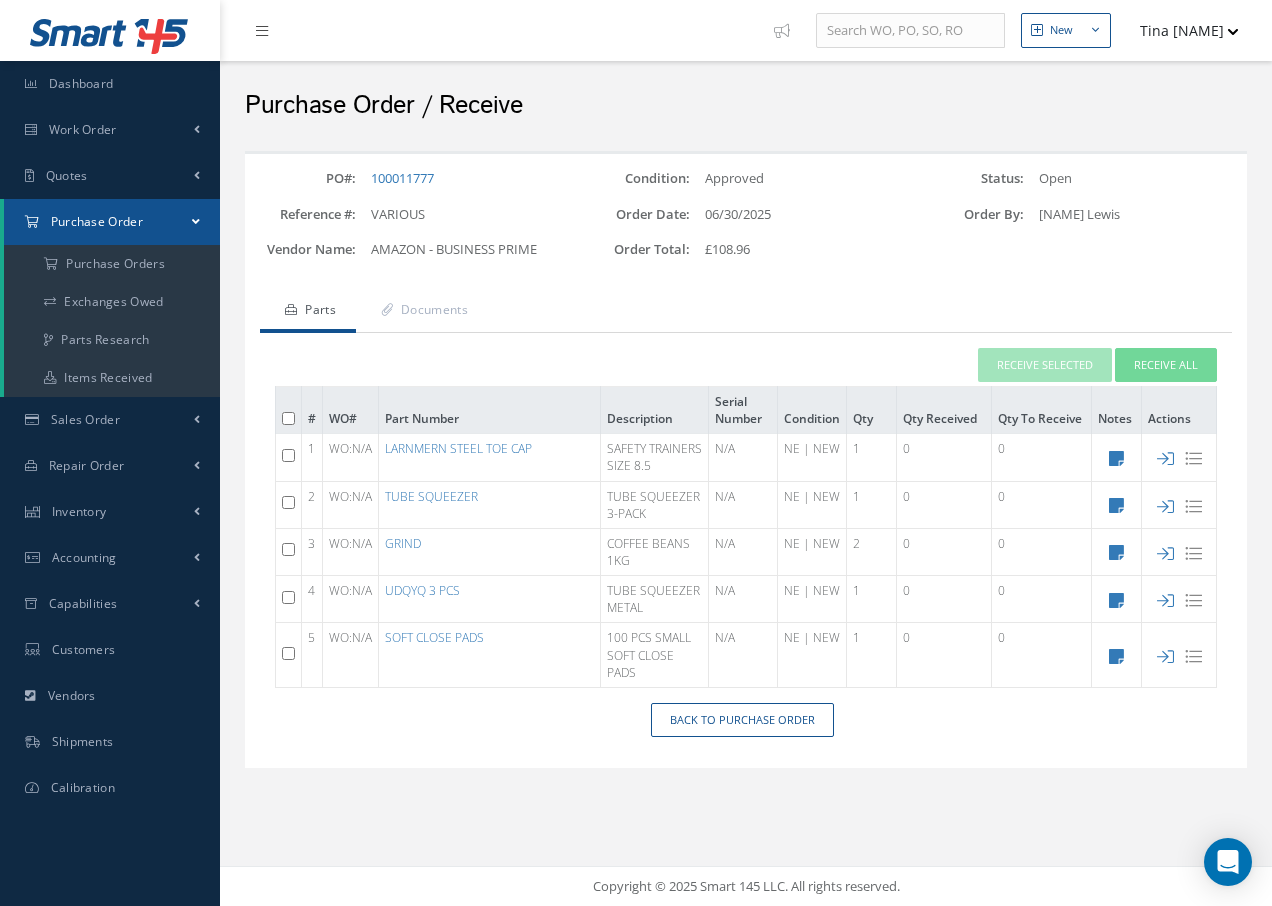 click at bounding box center (288, 455) 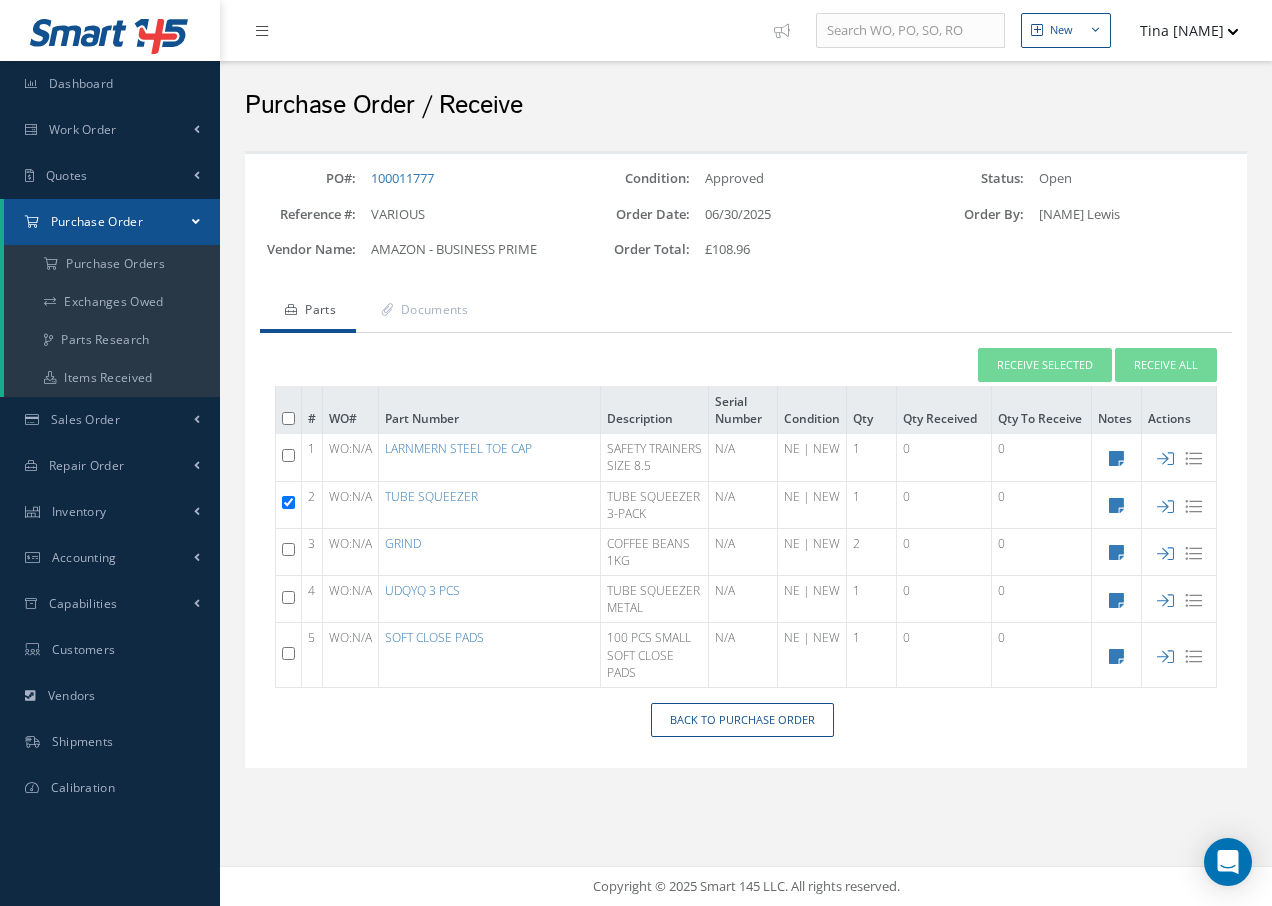 click at bounding box center [288, 455] 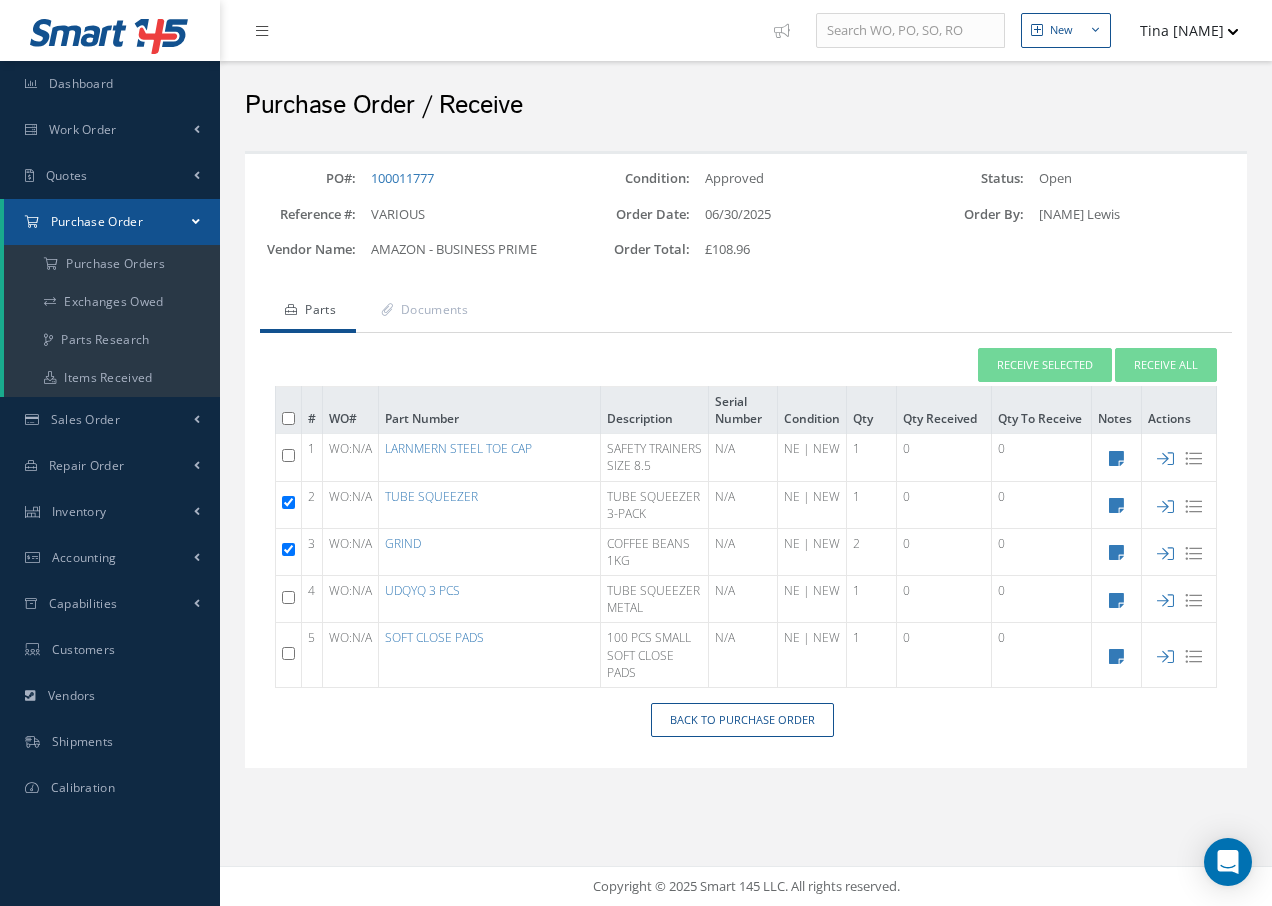 click at bounding box center [288, 455] 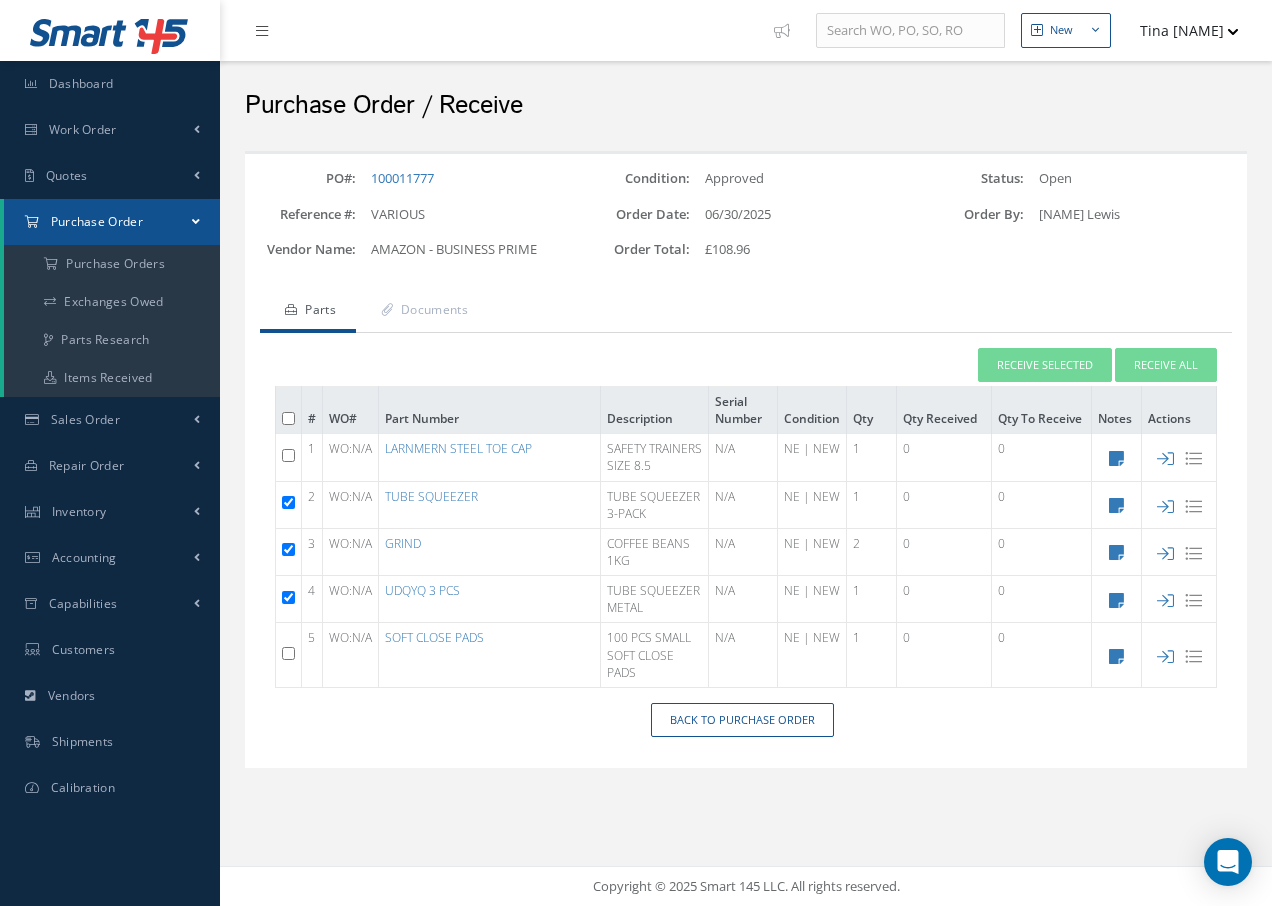 click at bounding box center (288, 455) 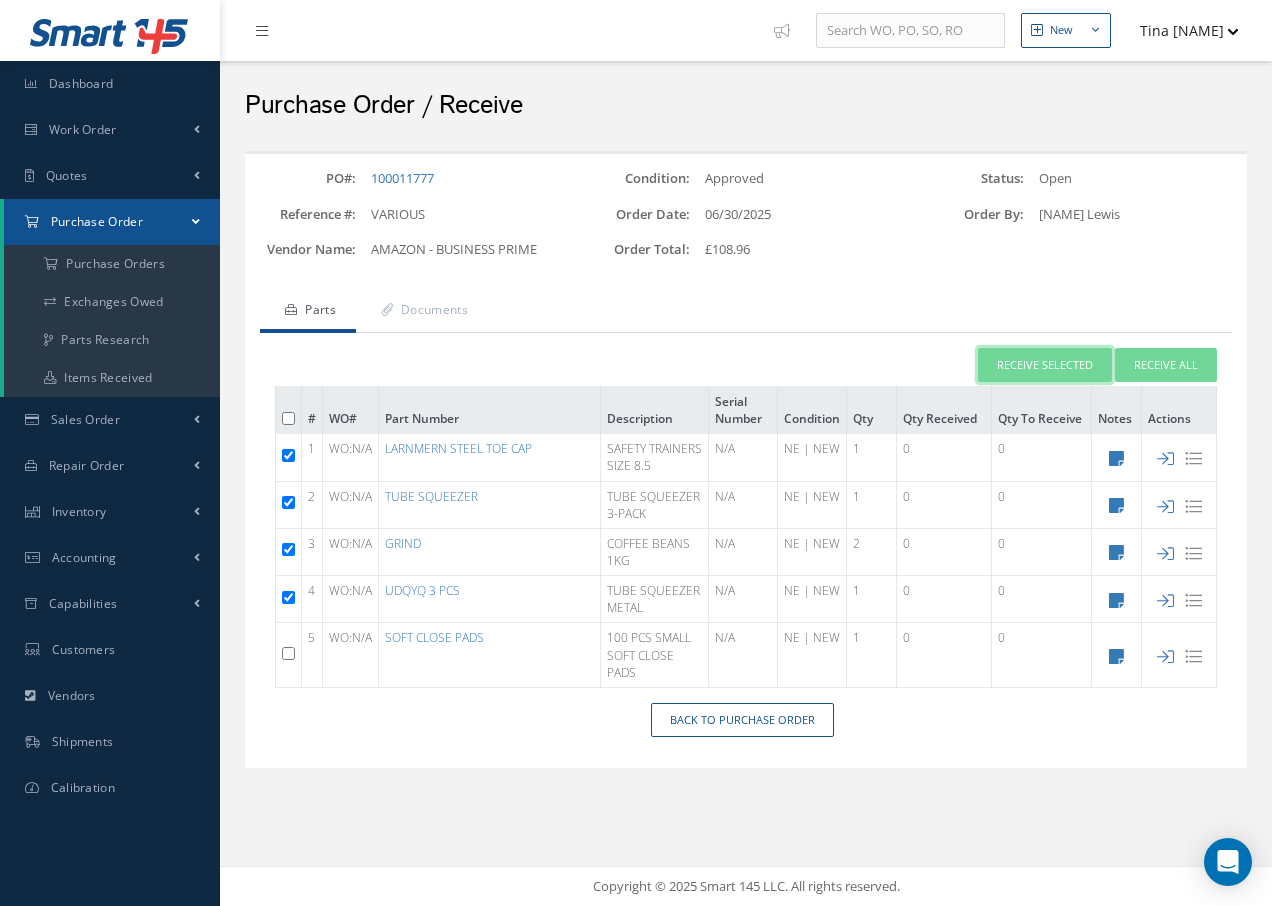 click on "Receive Selected" at bounding box center [1045, 365] 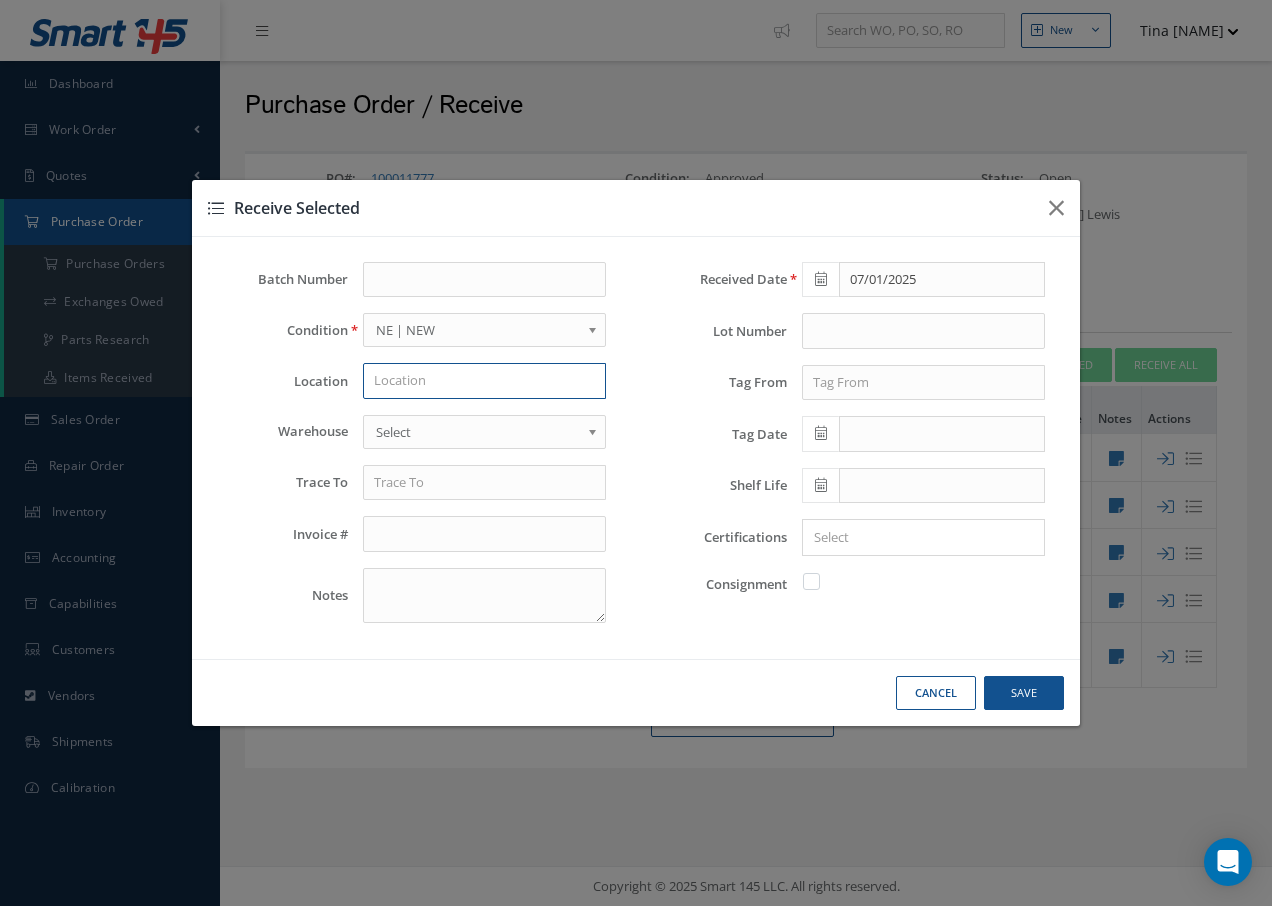 click at bounding box center [484, 381] 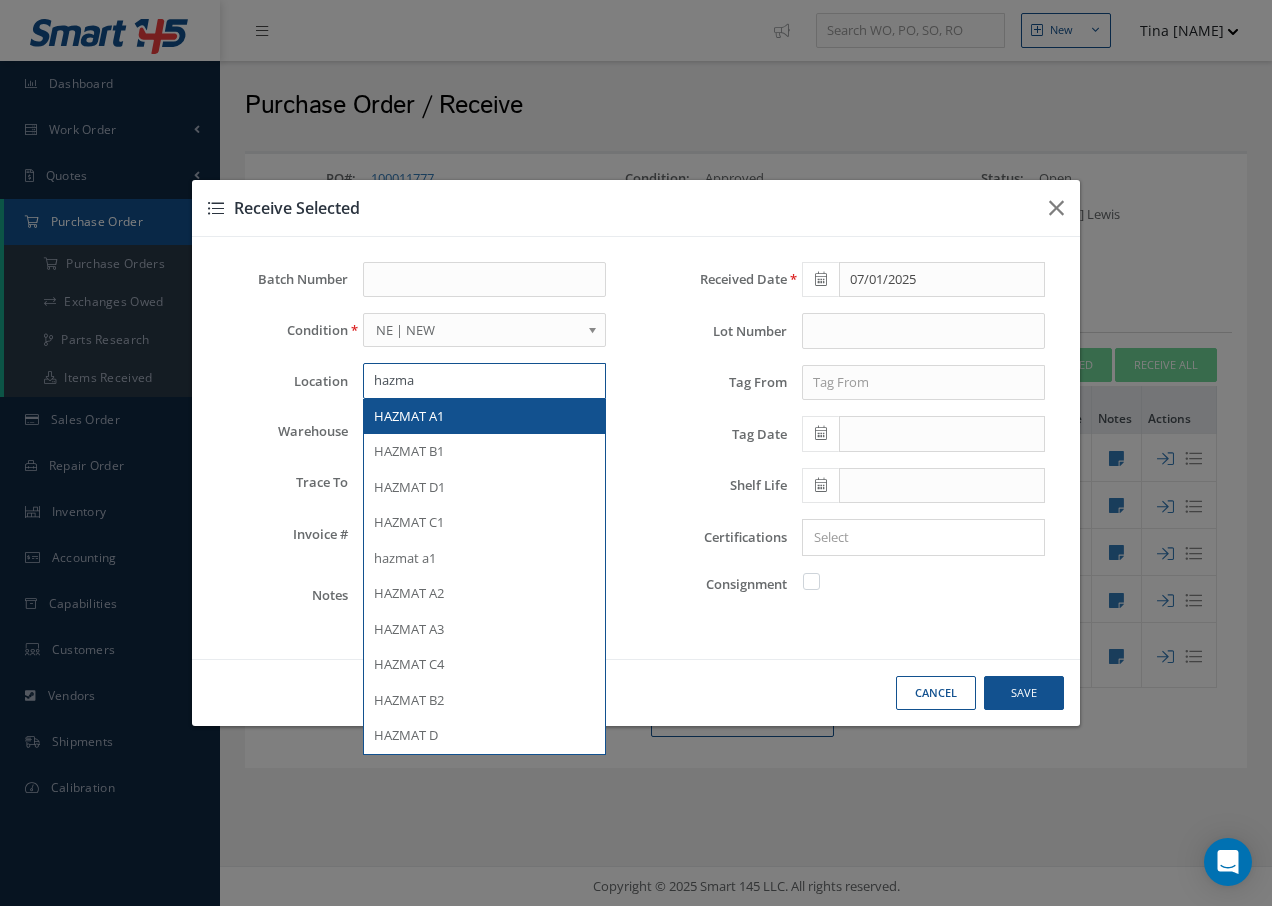 type on "hazma" 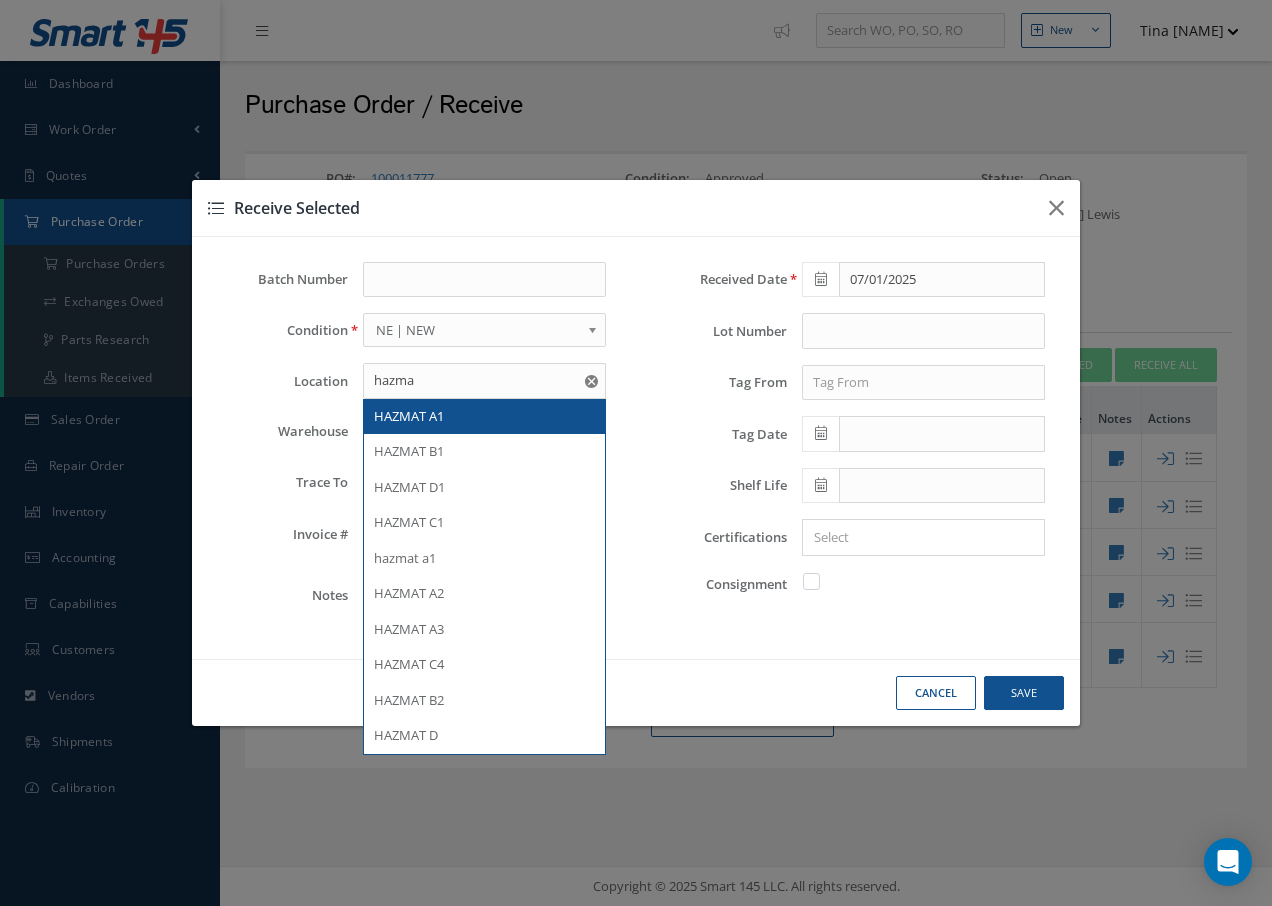 click on "HAZMAT A1" at bounding box center [409, 416] 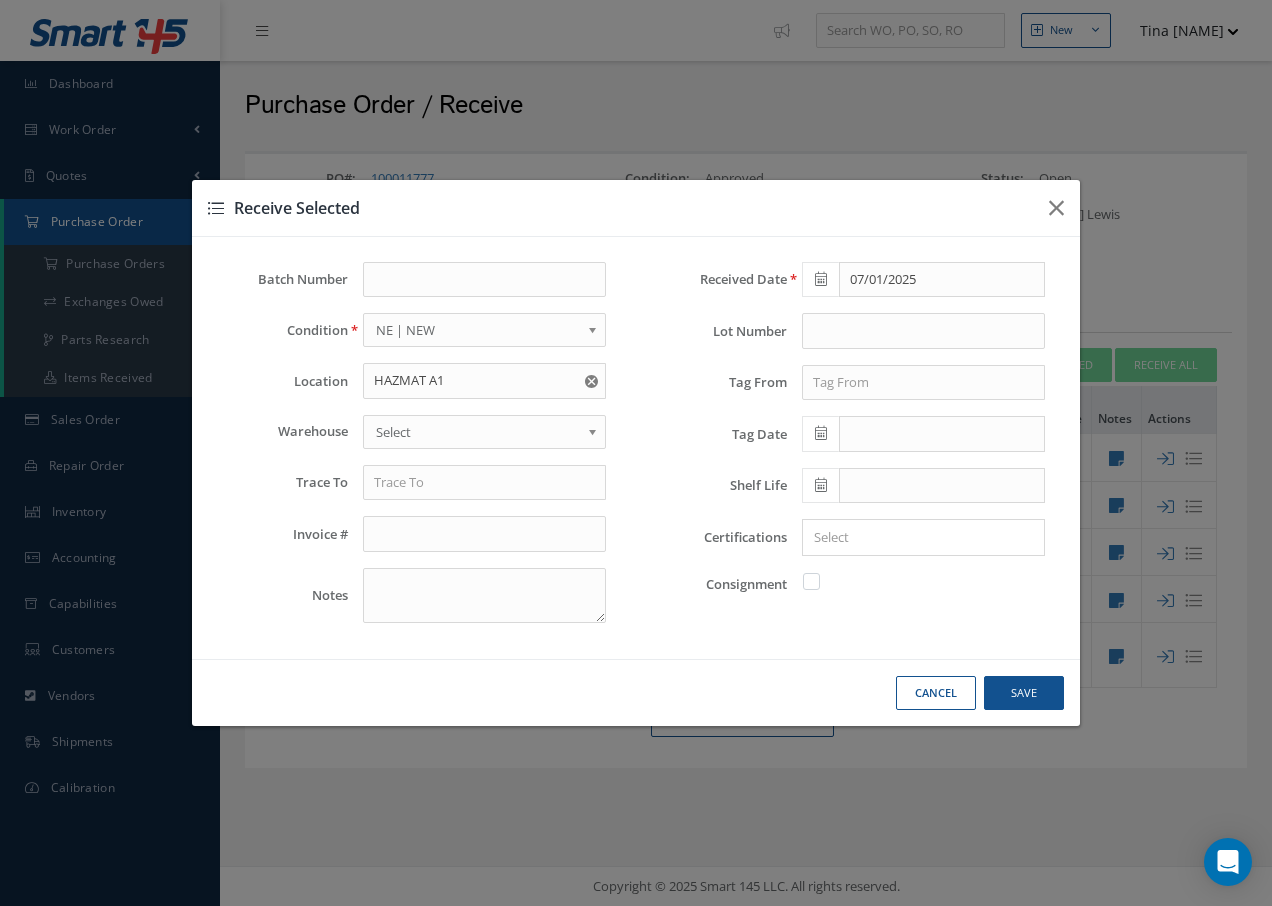 click on "Select" at bounding box center [478, 432] 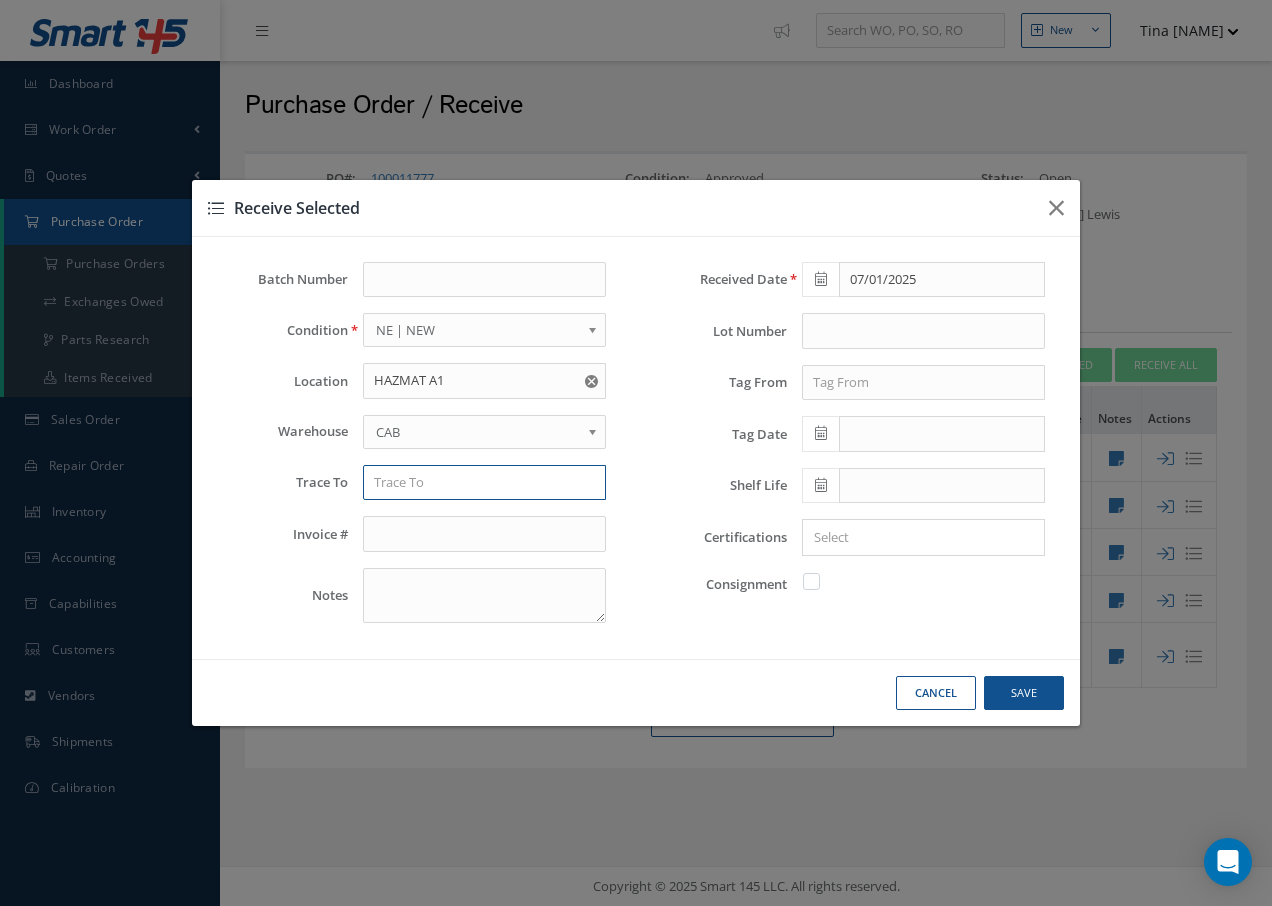 click at bounding box center [484, 483] 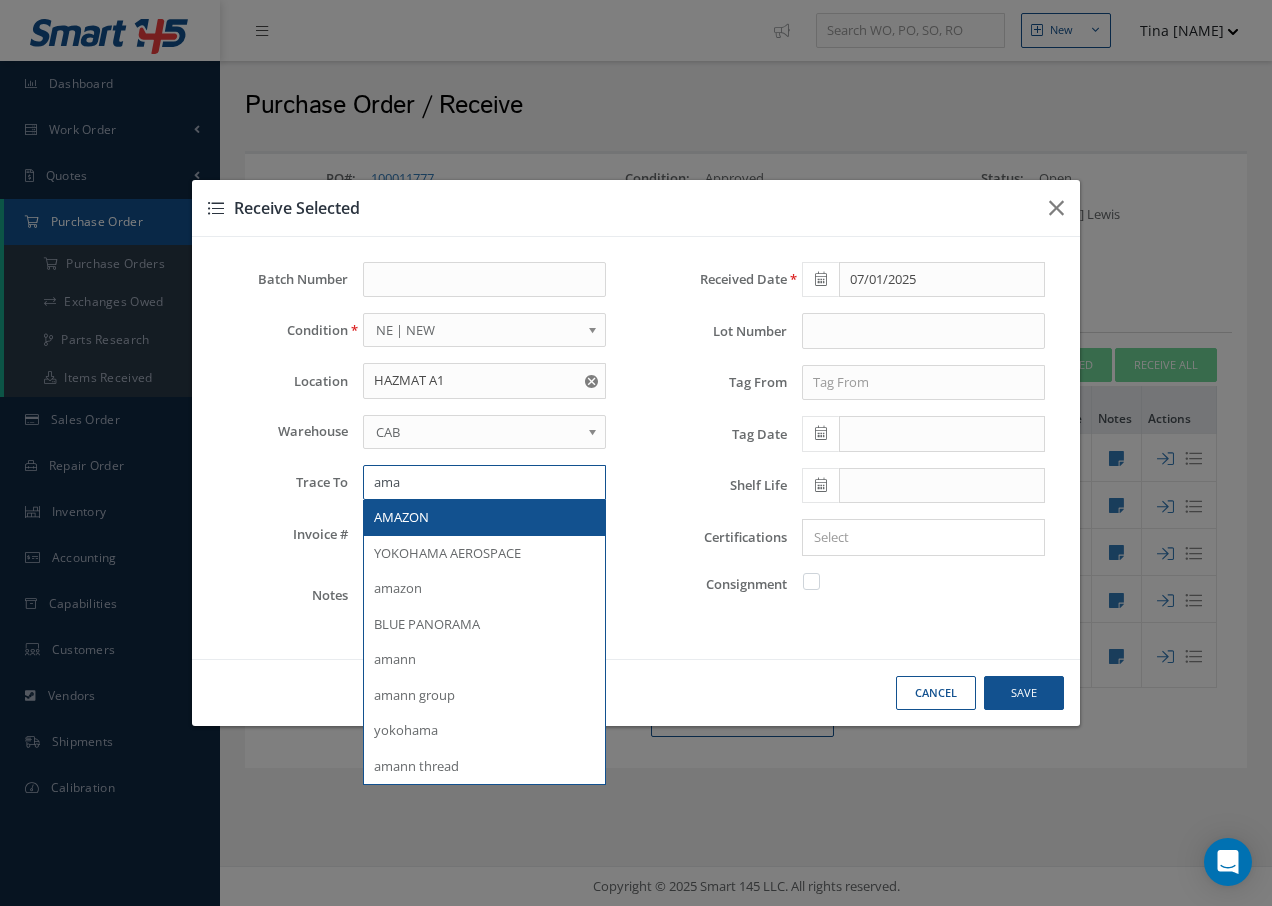 type on "ama" 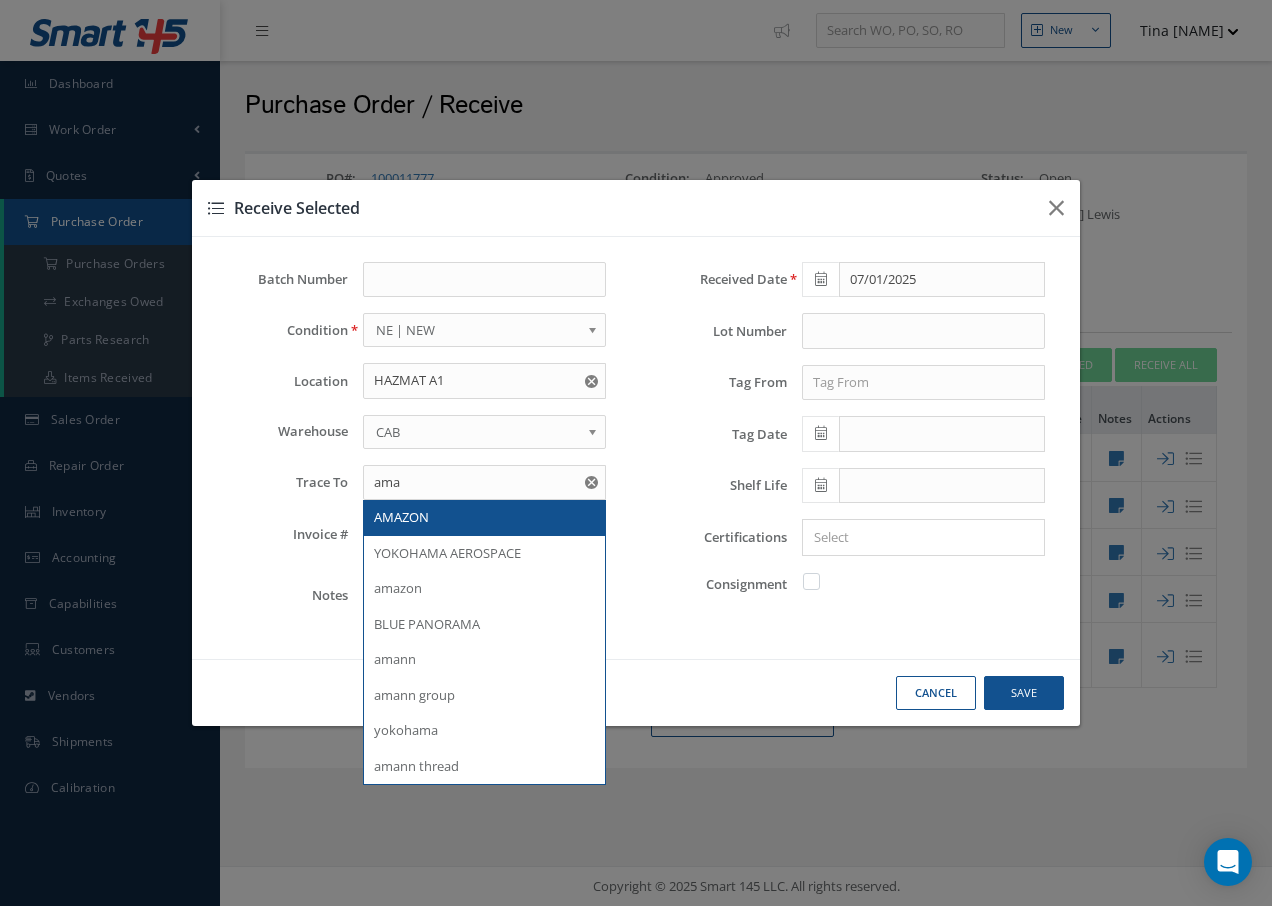 click on "AMAZON" at bounding box center [401, 517] 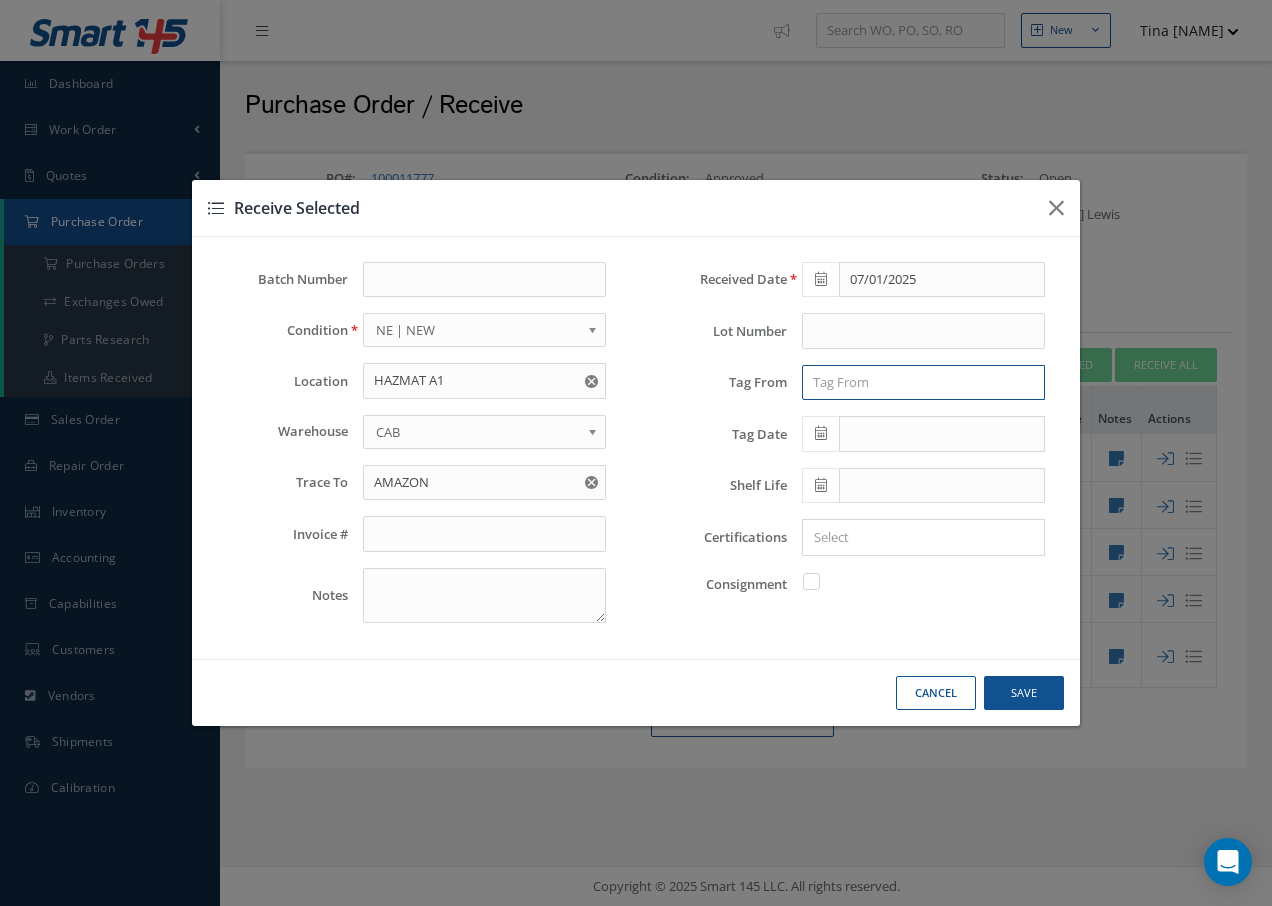 click at bounding box center [923, 383] 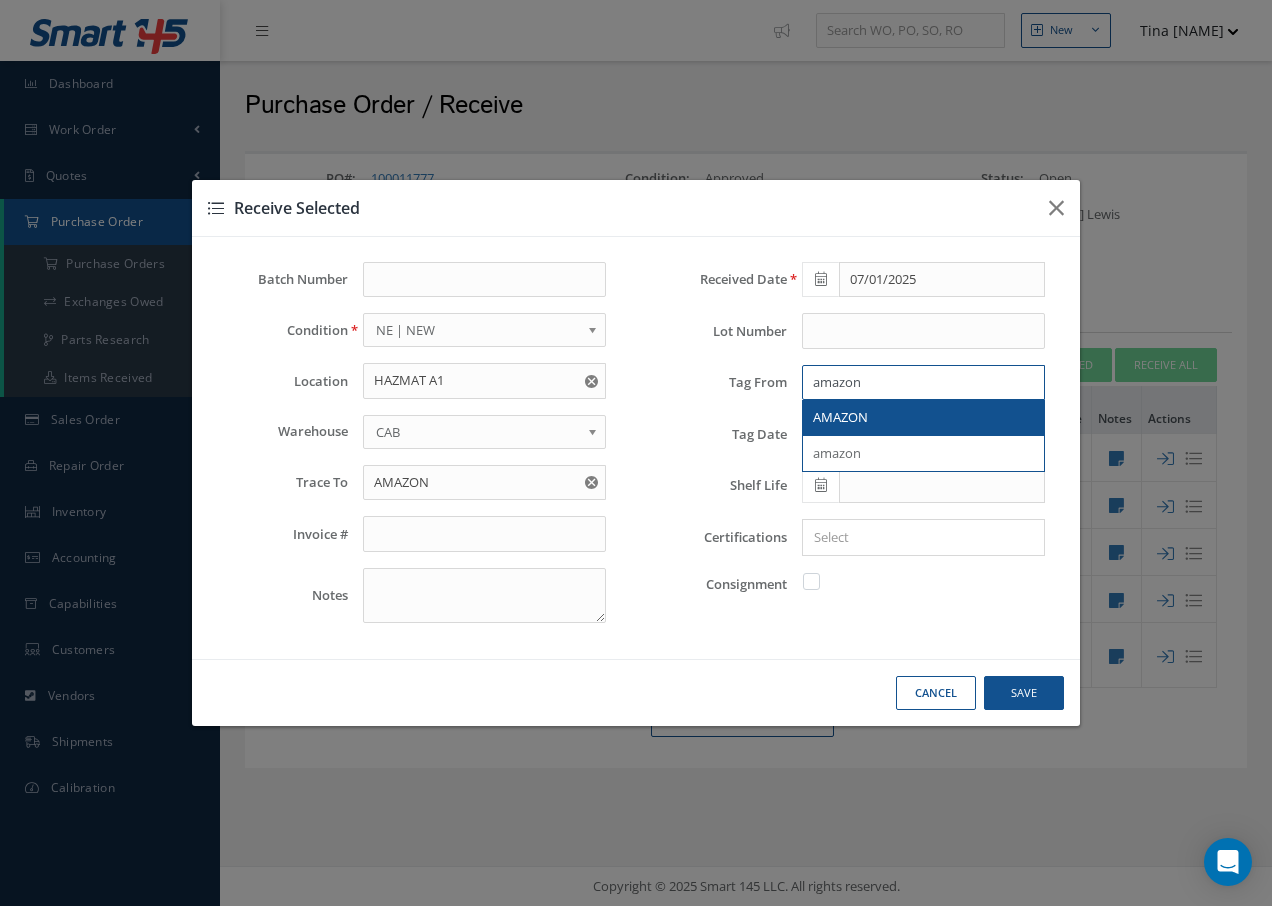 type on "amazon" 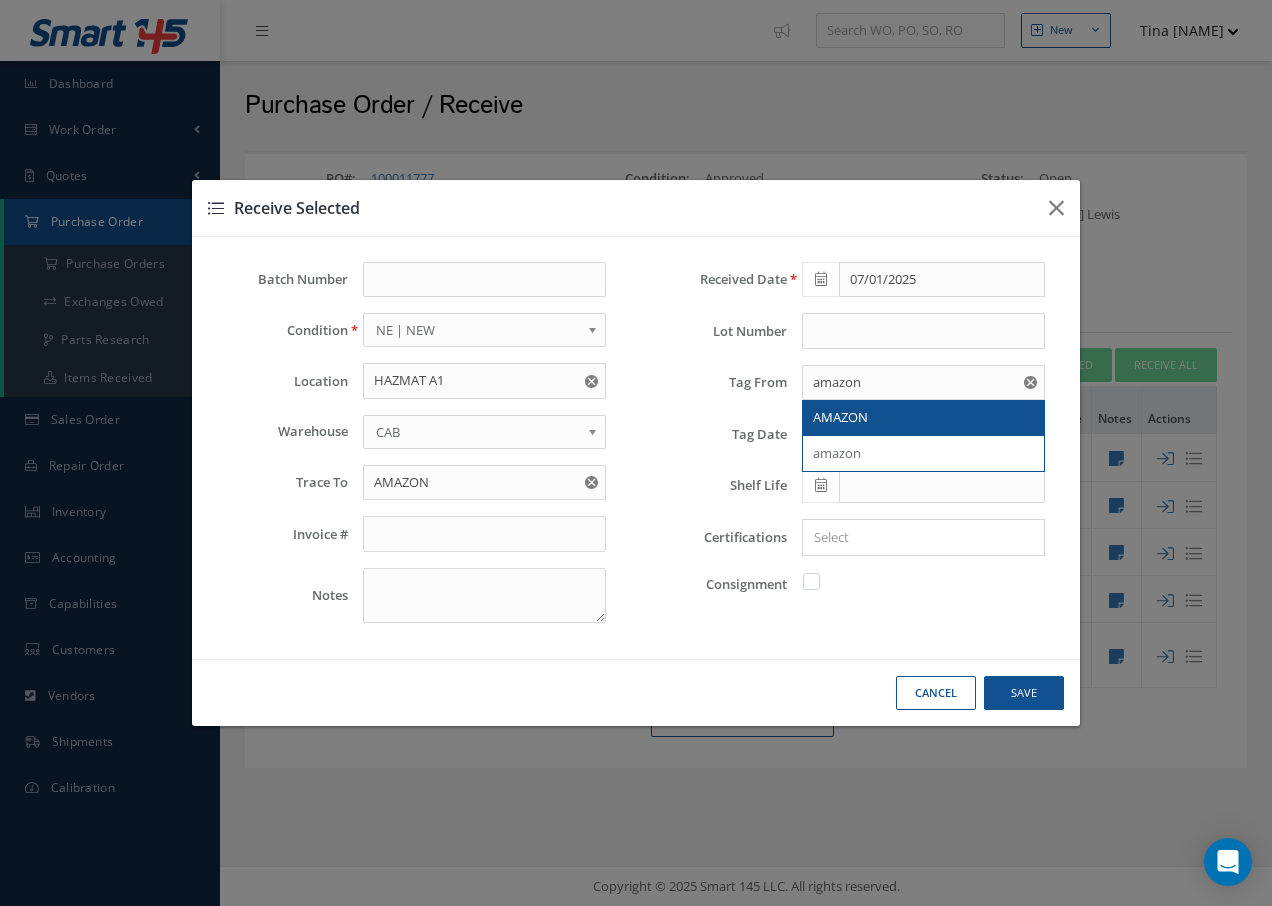 click on "AMAZON" at bounding box center [840, 417] 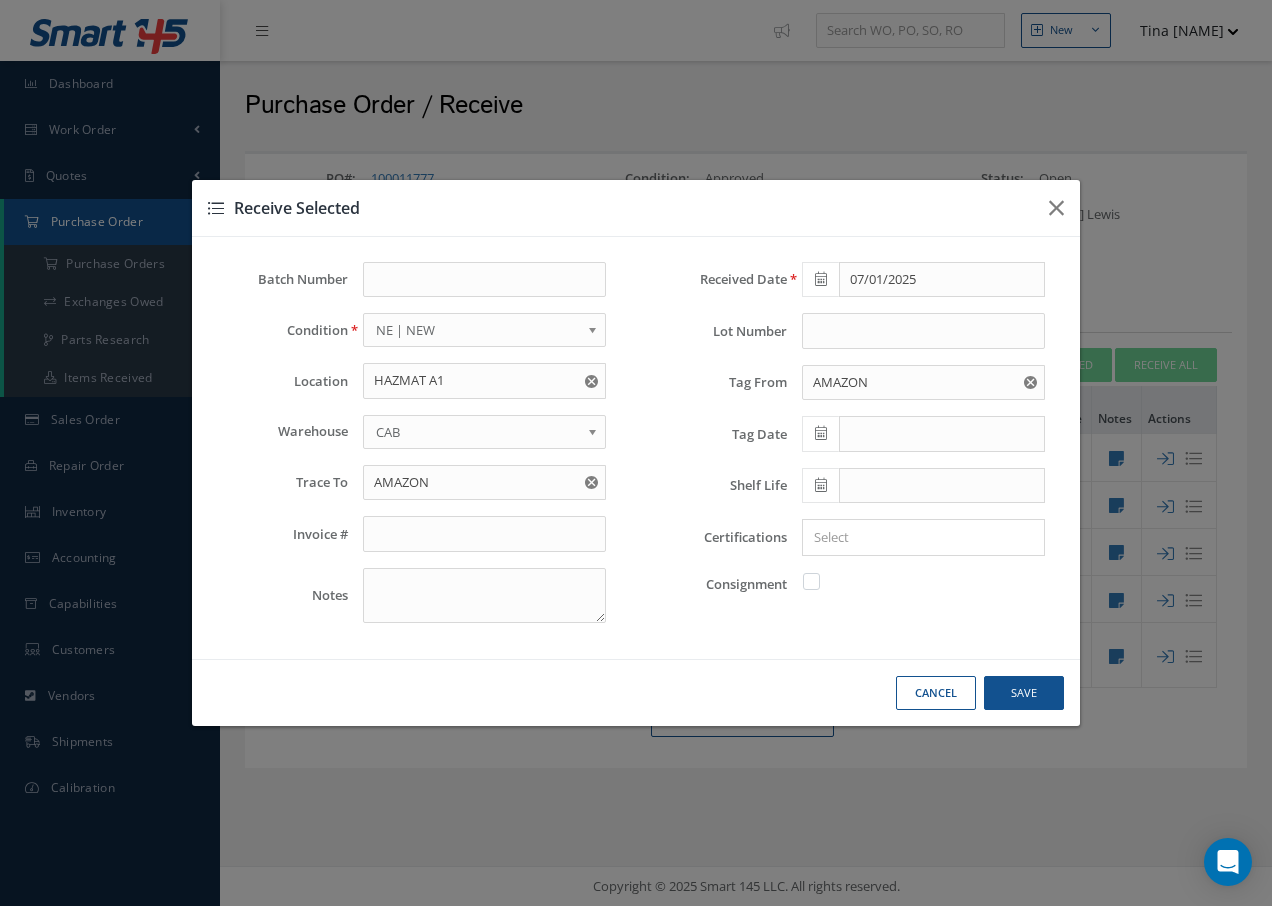 click at bounding box center [919, 537] 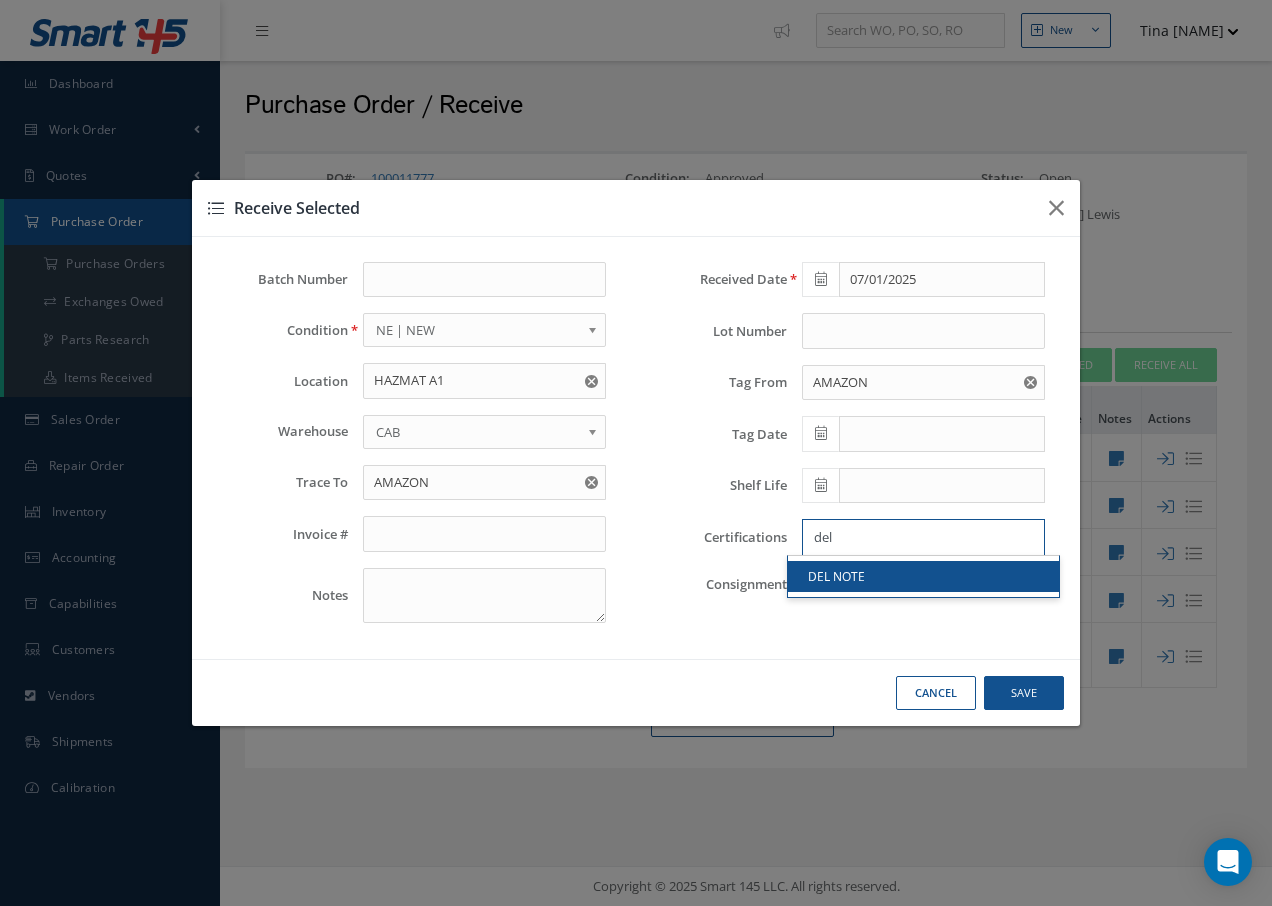 type on "del" 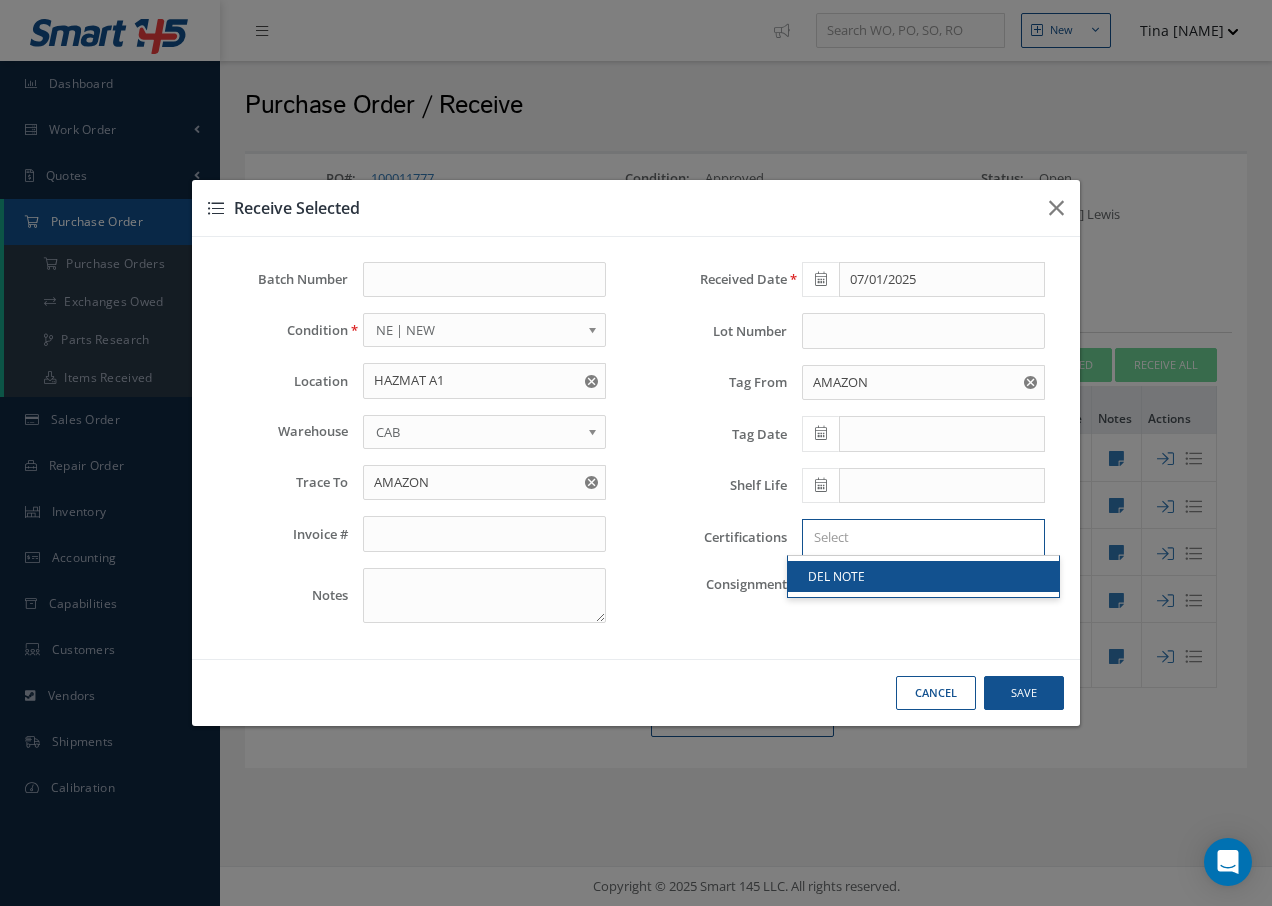 click on "DEL NOTE" at bounding box center [923, 576] 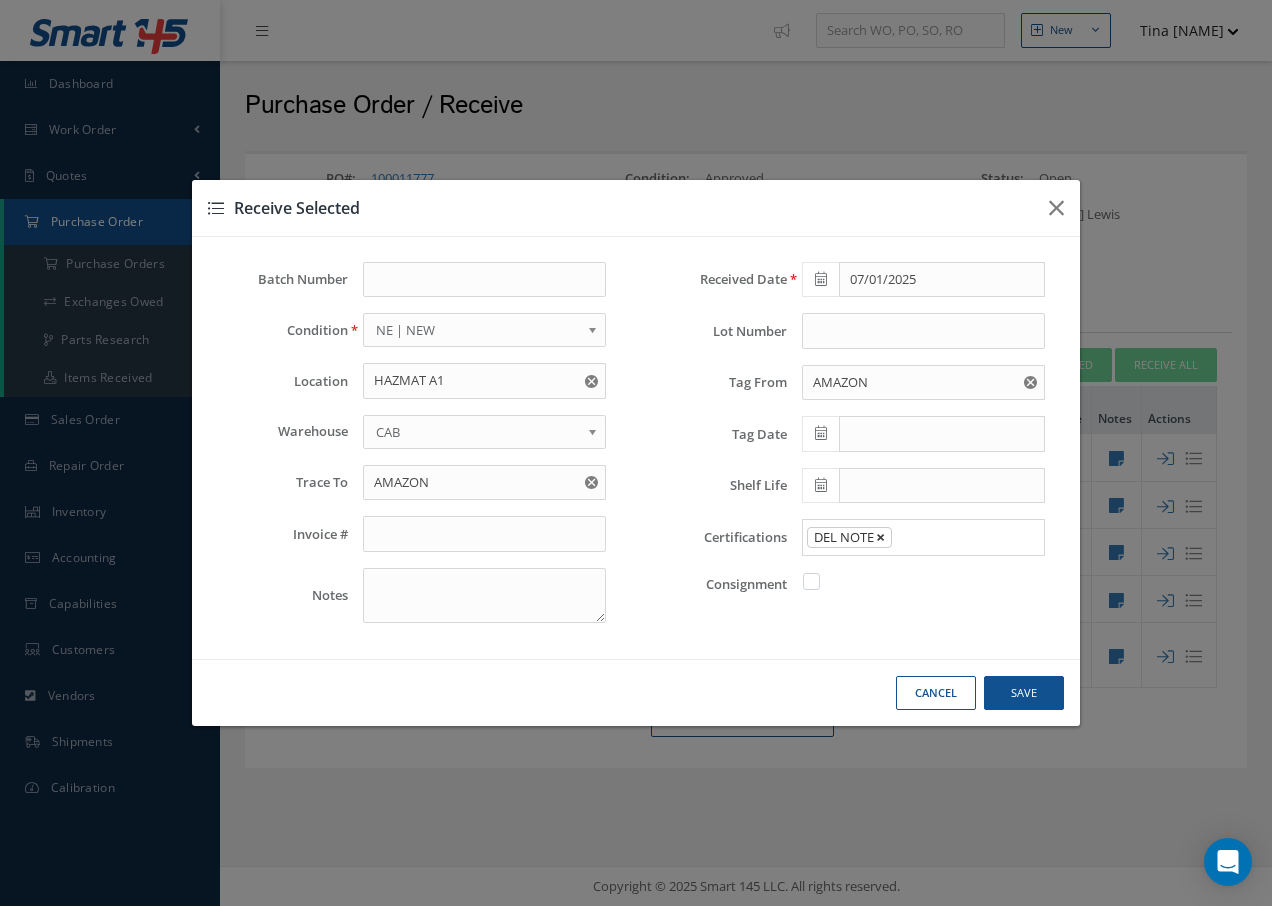 click on "×" at bounding box center [880, 537] 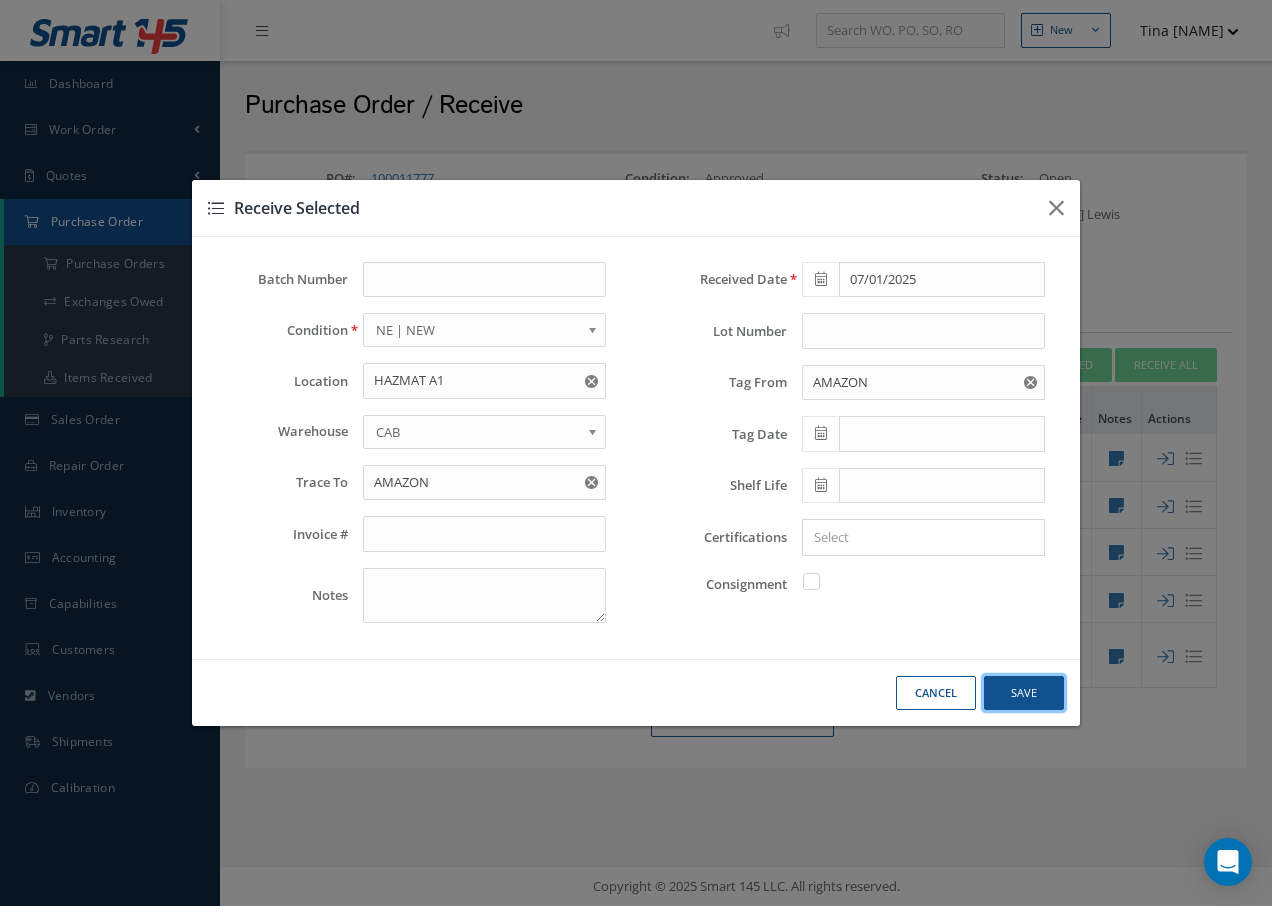 click on "Save" at bounding box center [0, 0] 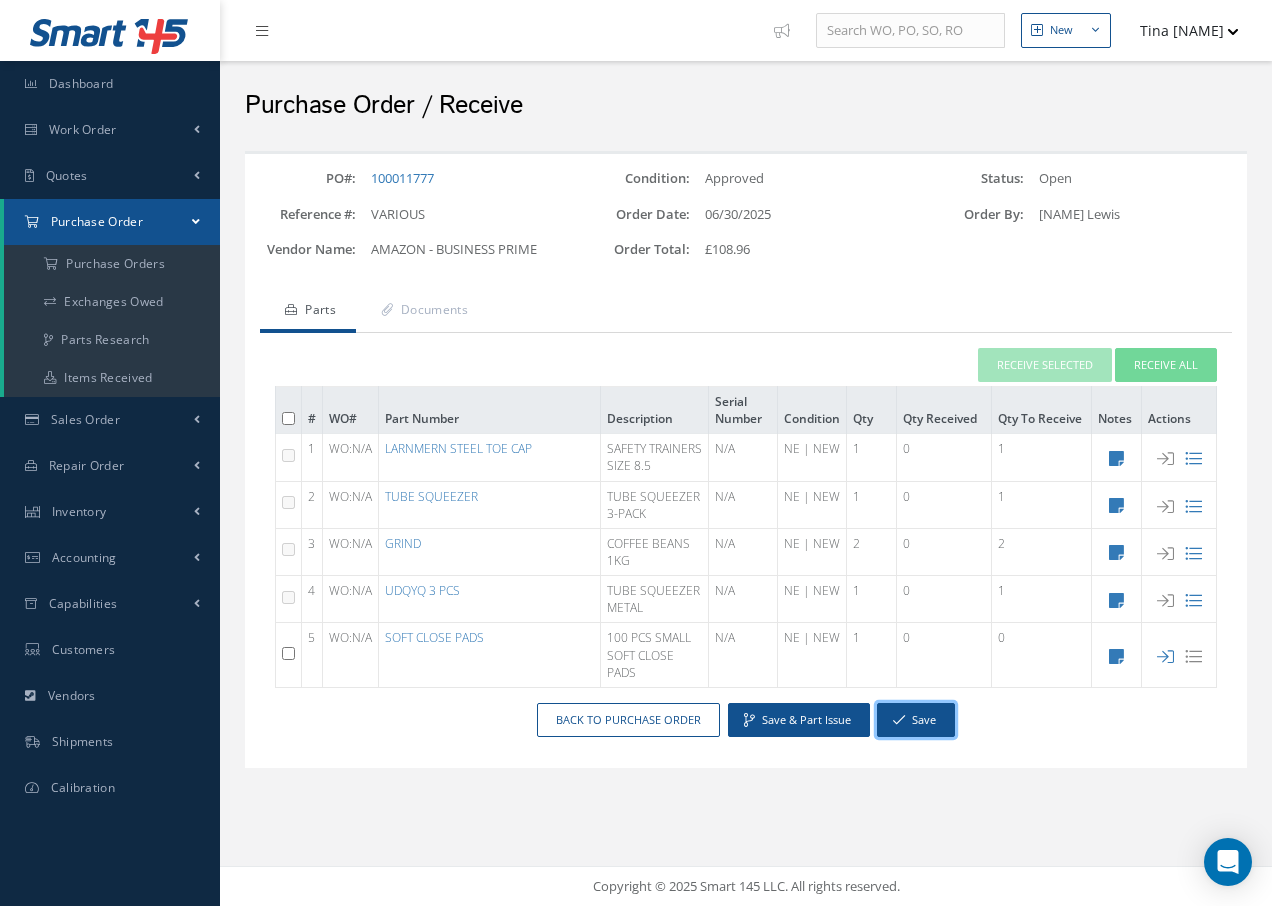 click on "Save" at bounding box center [916, 720] 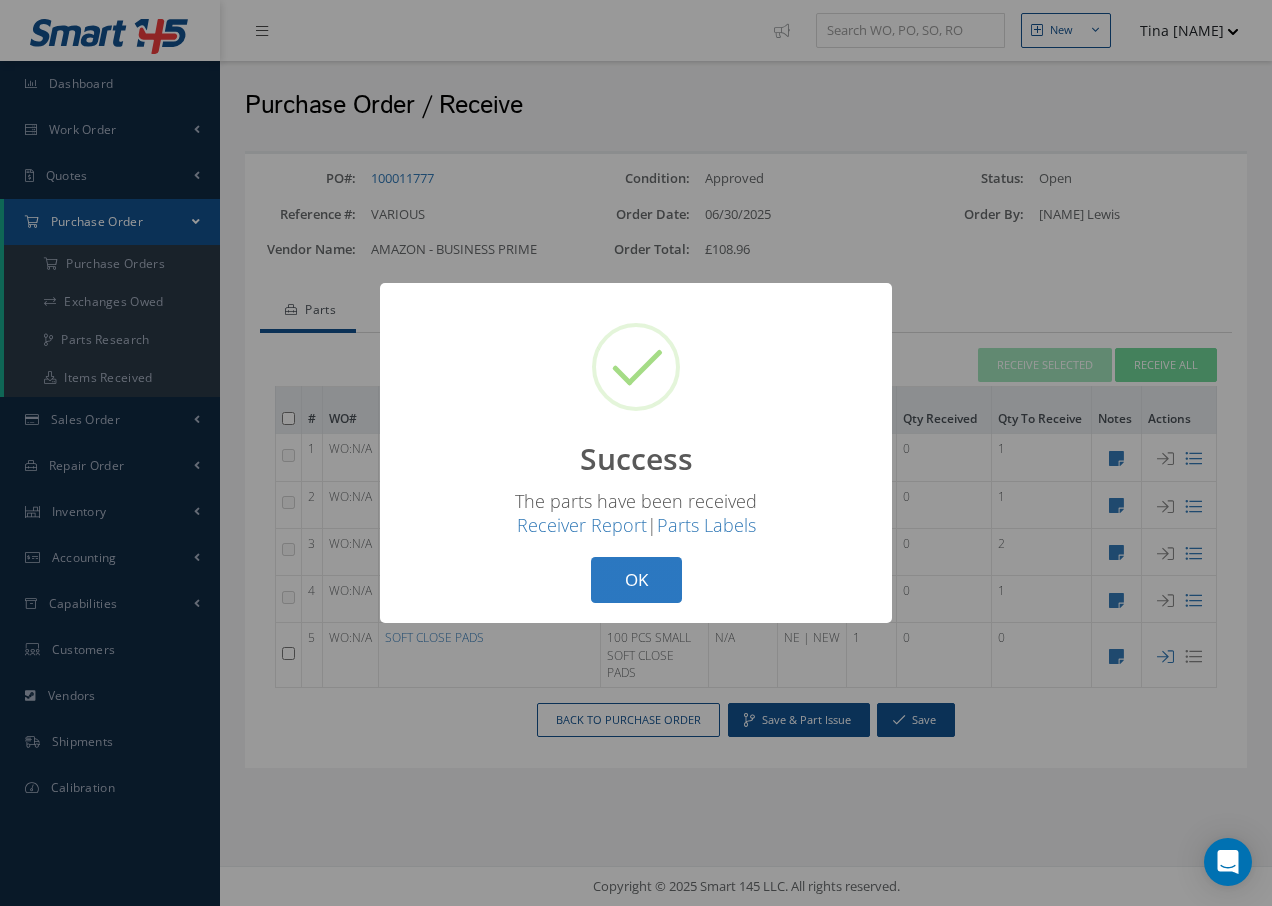 click on "OK" at bounding box center [636, 580] 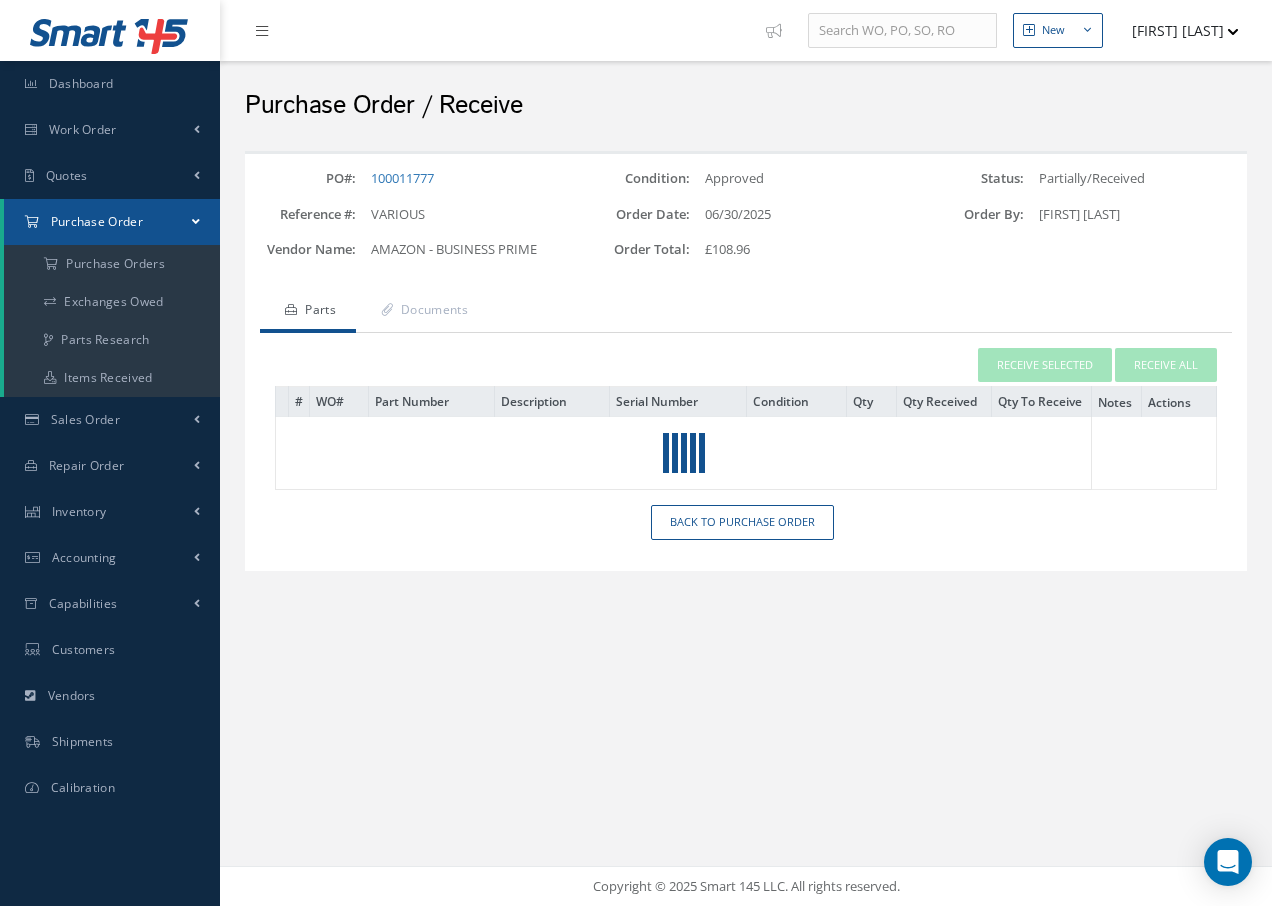 scroll, scrollTop: 0, scrollLeft: 0, axis: both 